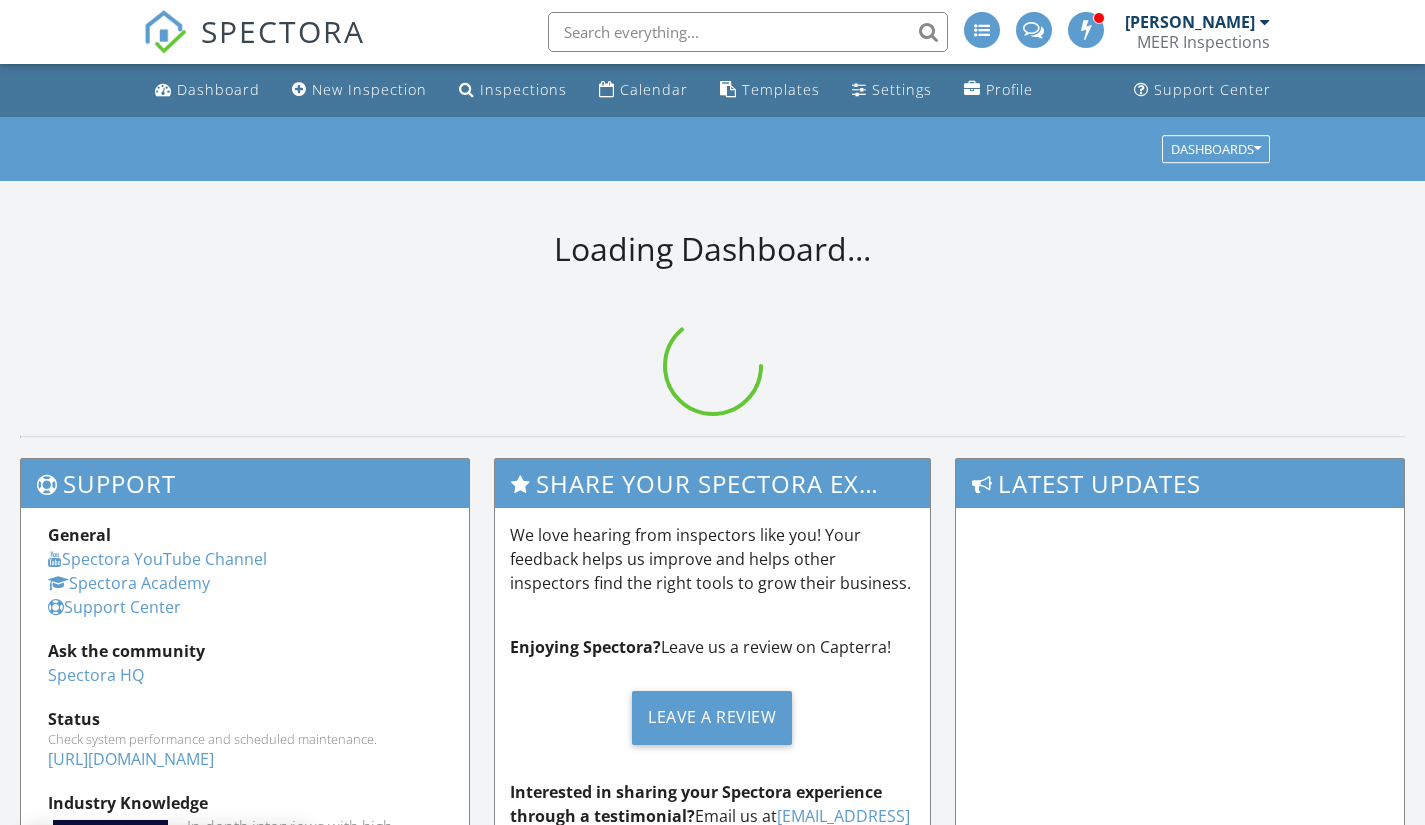 scroll, scrollTop: 0, scrollLeft: 0, axis: both 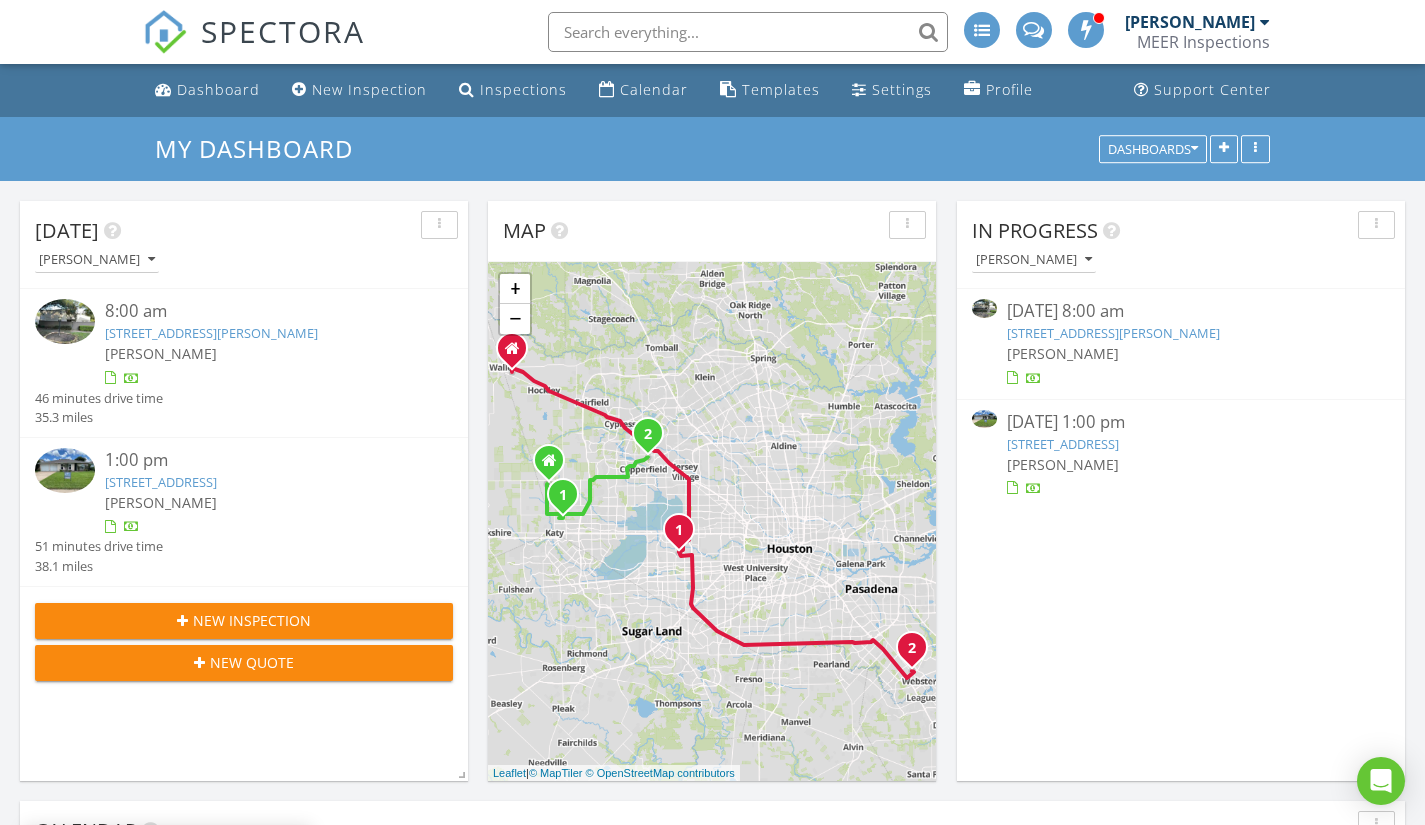 click at bounding box center (984, 308) 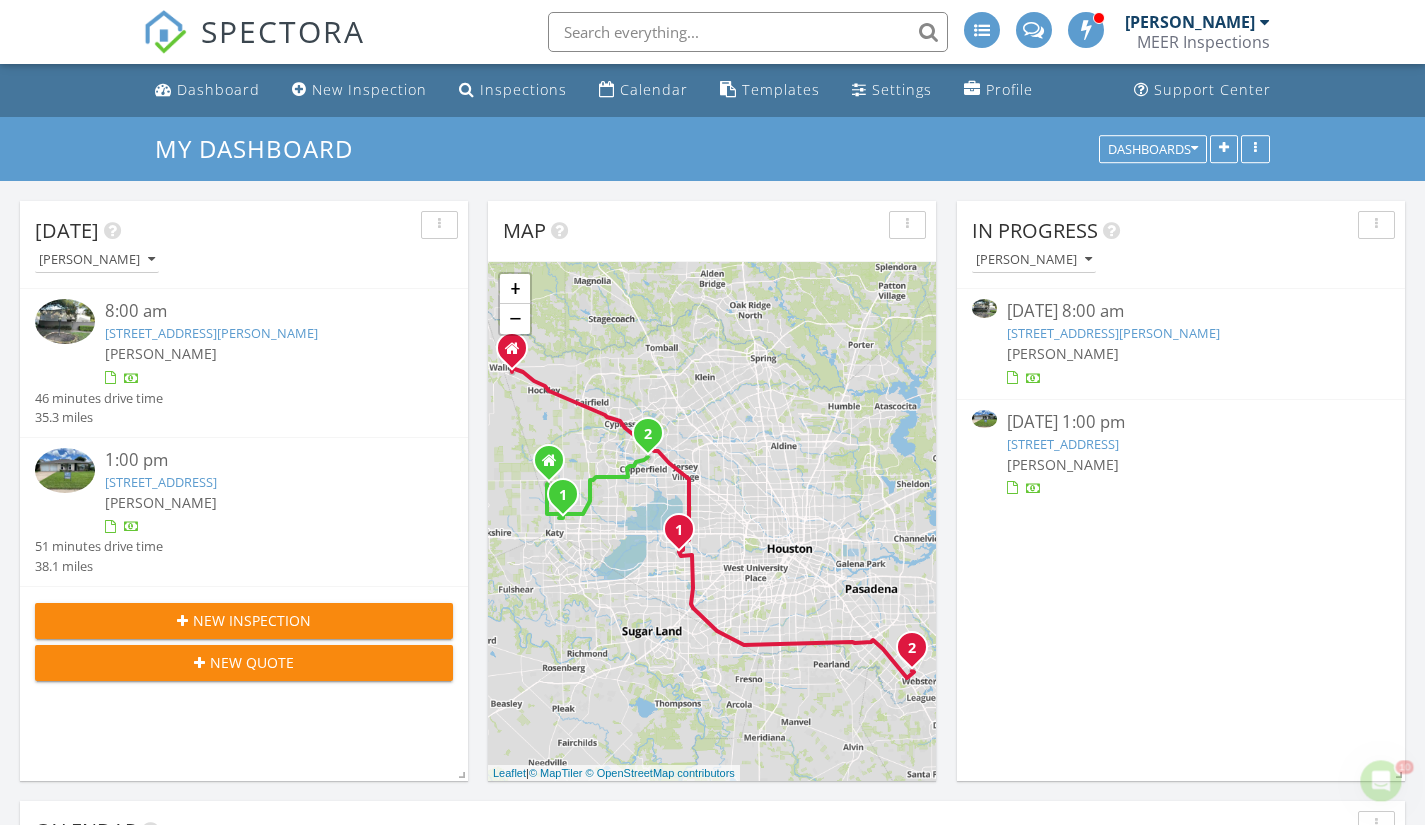 scroll, scrollTop: 0, scrollLeft: 0, axis: both 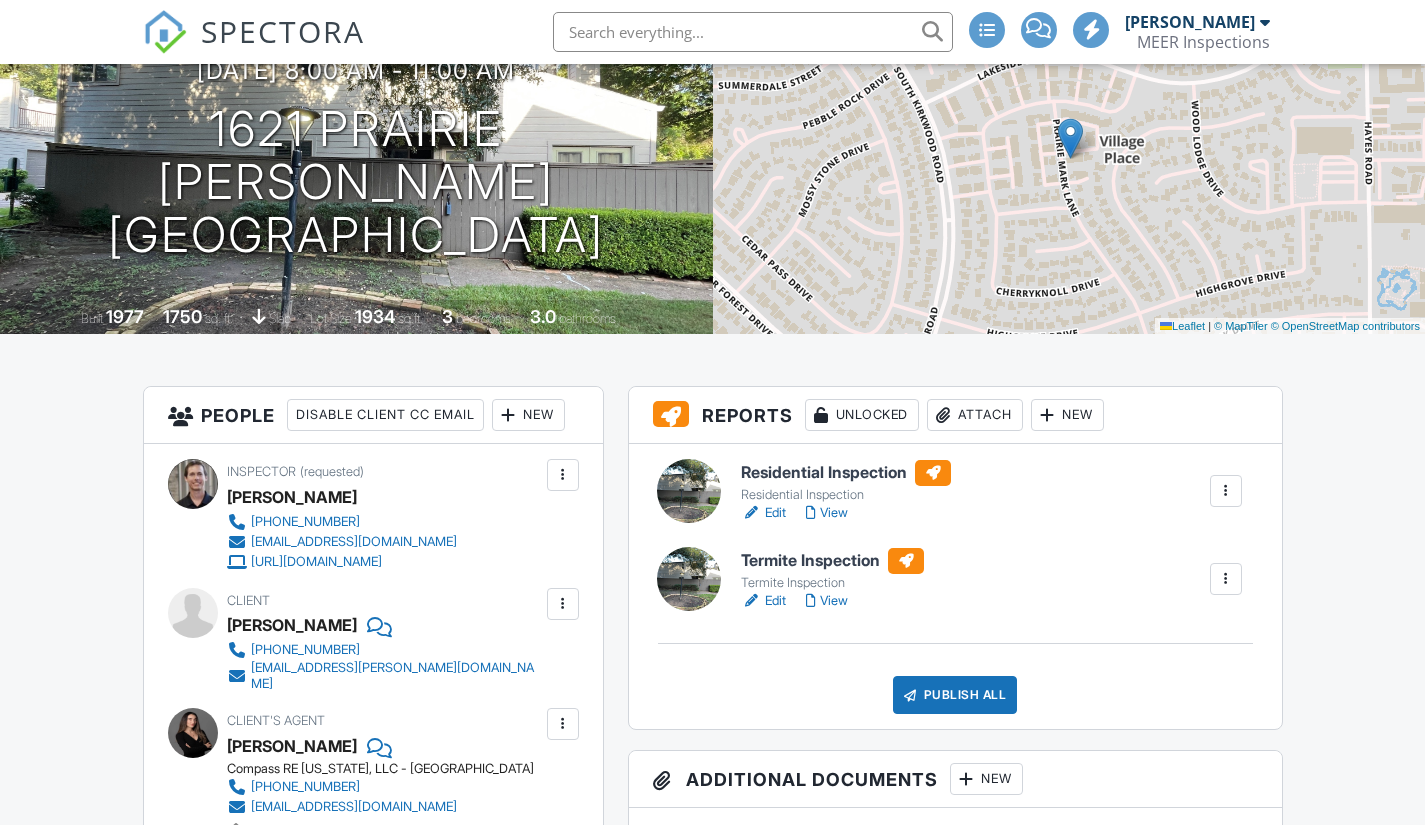 click at bounding box center (689, 491) 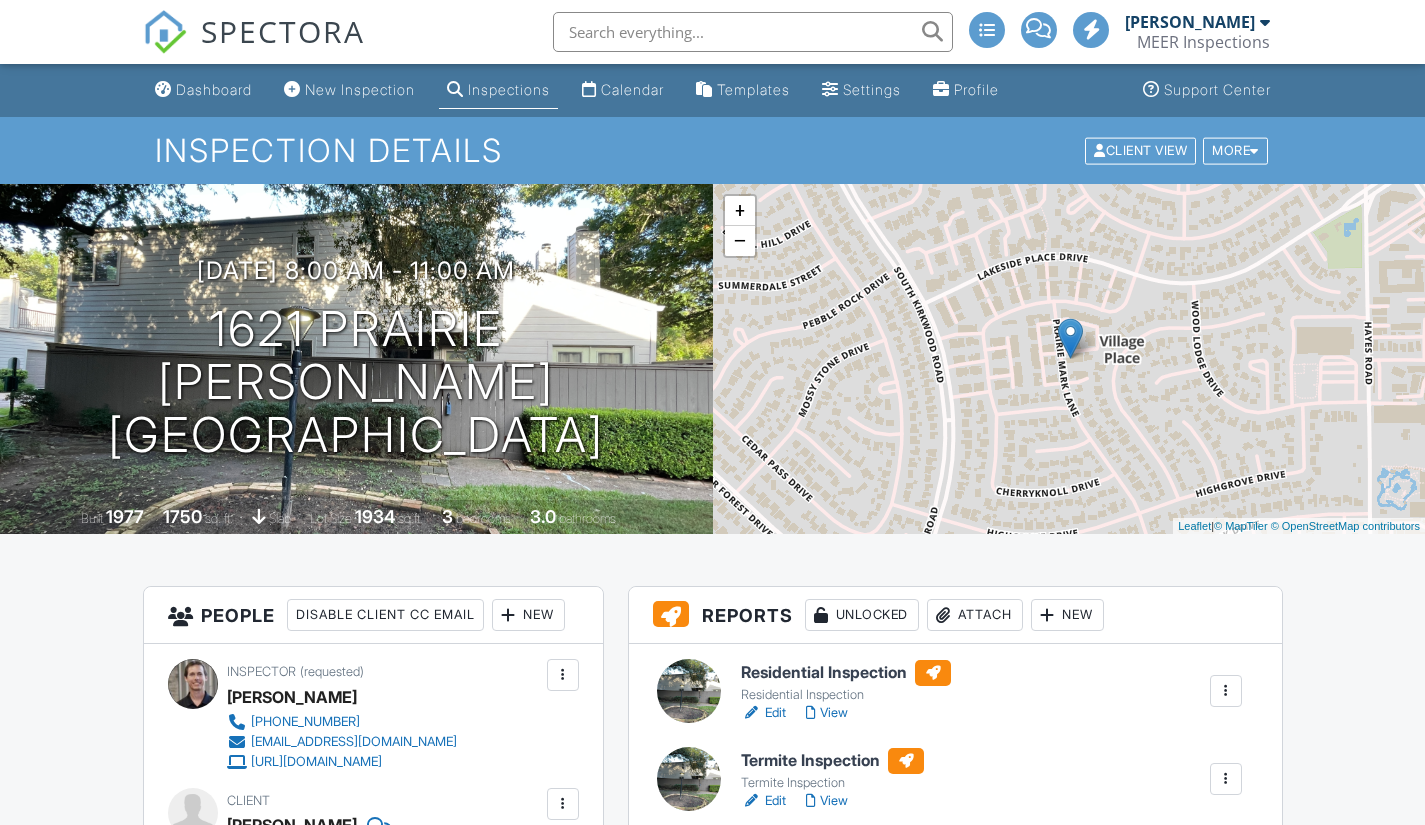 scroll, scrollTop: 300, scrollLeft: 0, axis: vertical 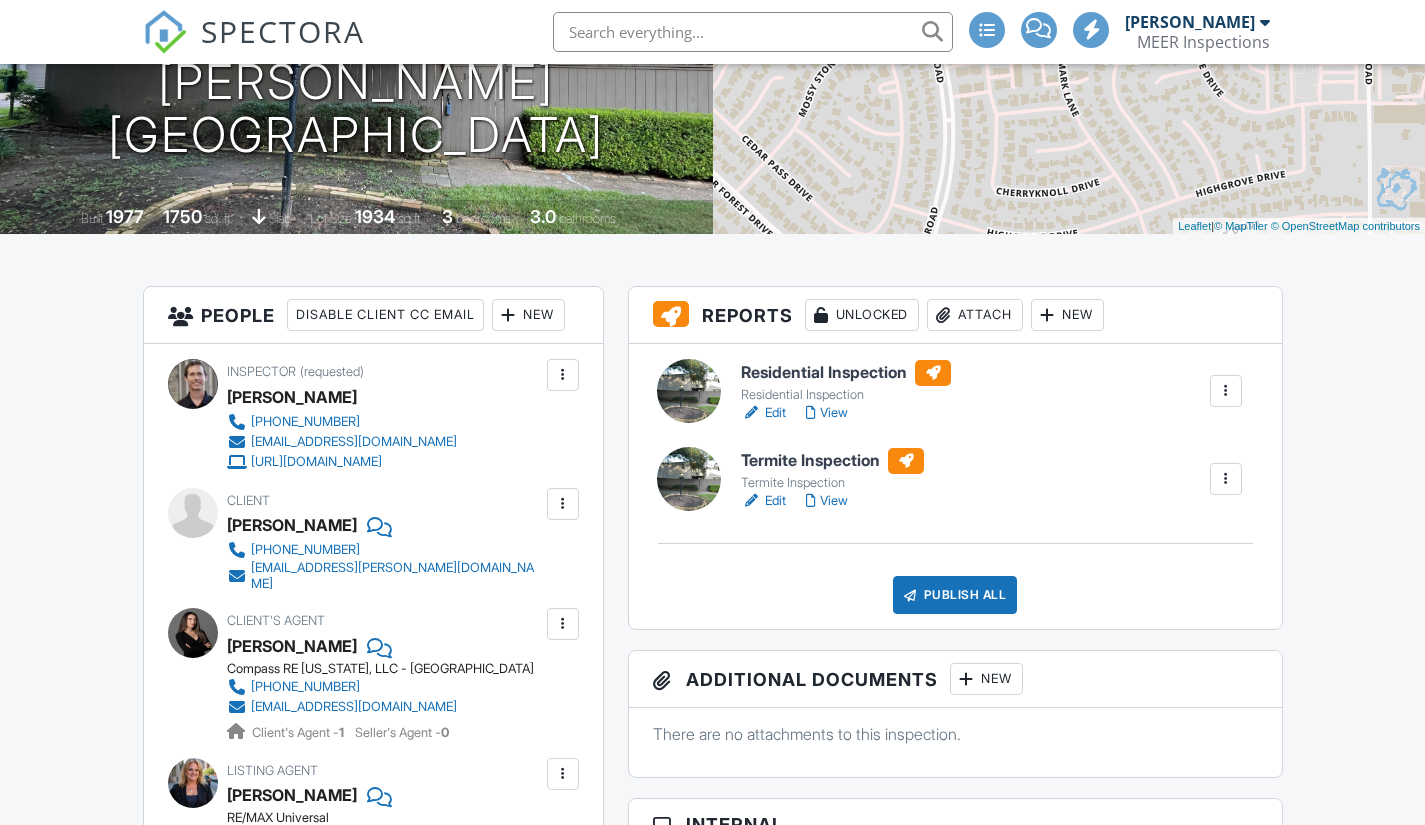 click at bounding box center [689, 479] 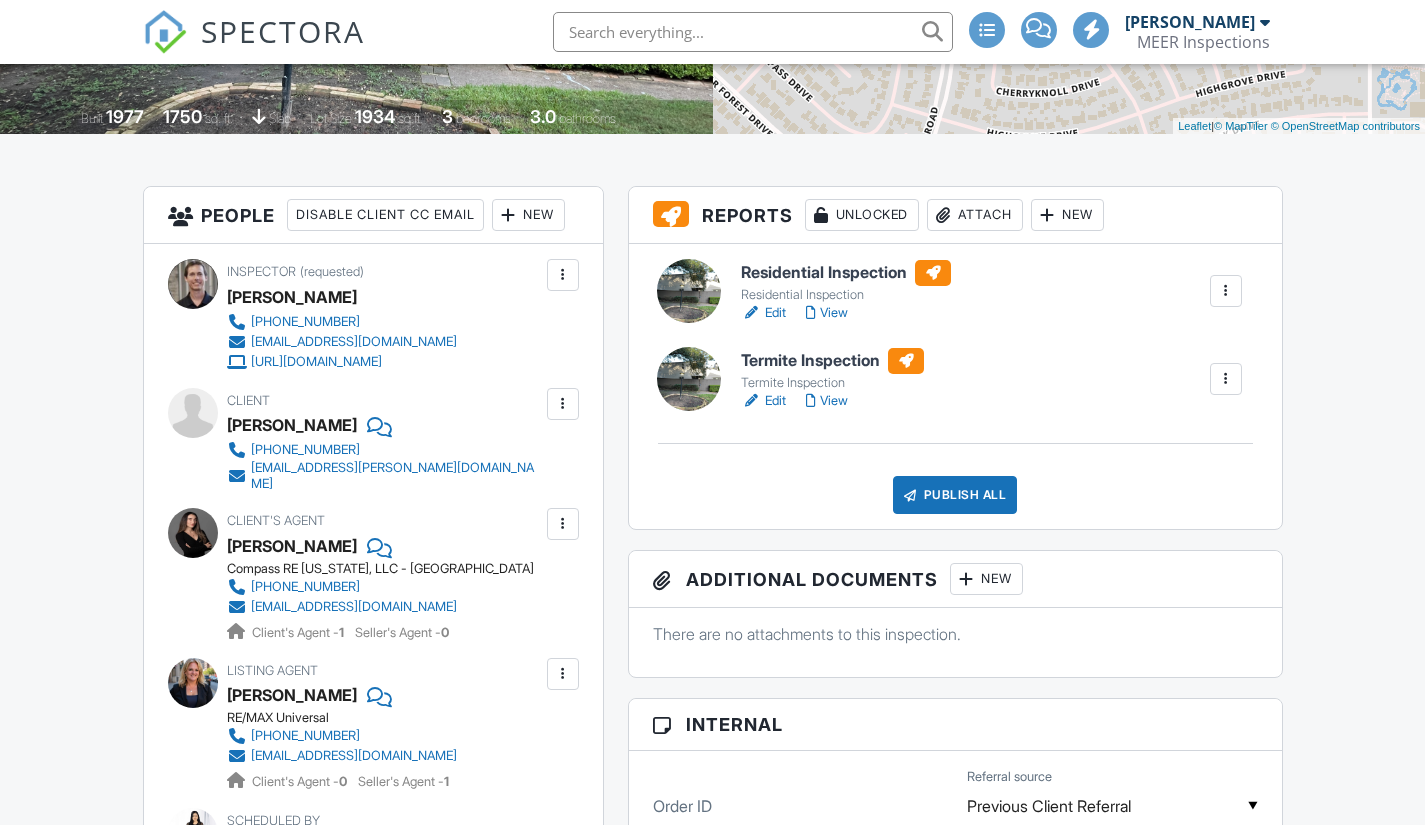scroll, scrollTop: 400, scrollLeft: 0, axis: vertical 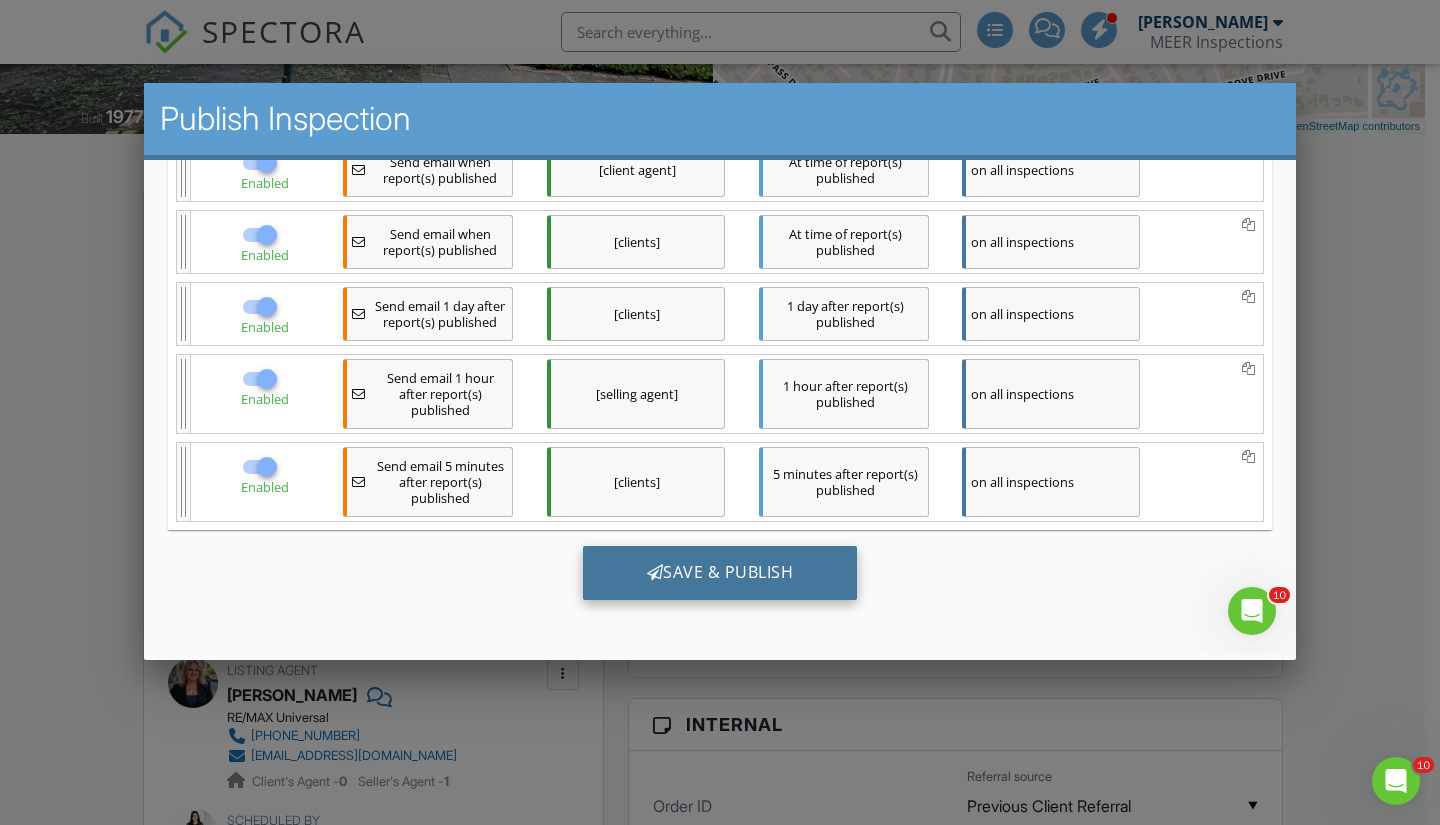 click on "Save & Publish" at bounding box center [720, 572] 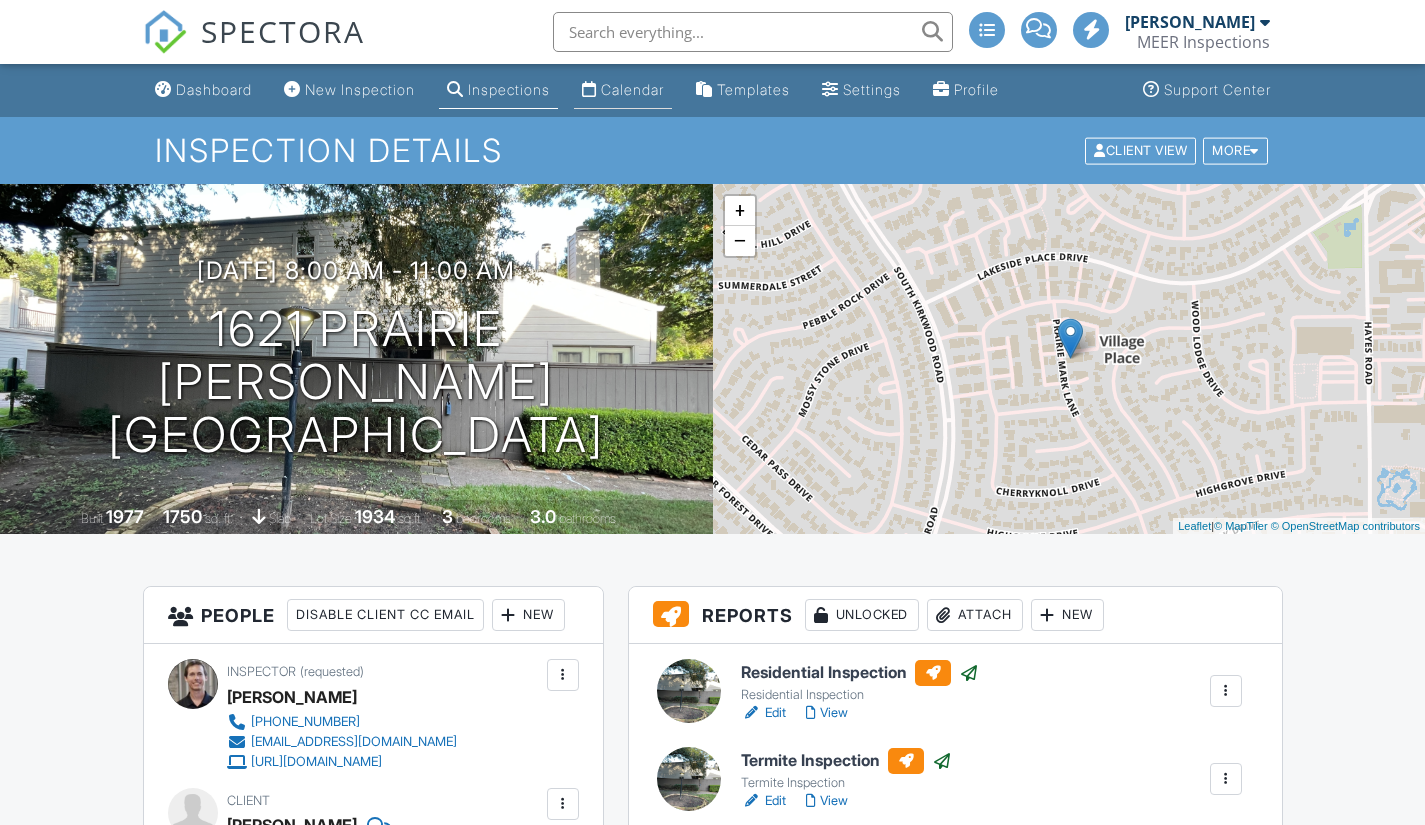 scroll, scrollTop: 0, scrollLeft: 0, axis: both 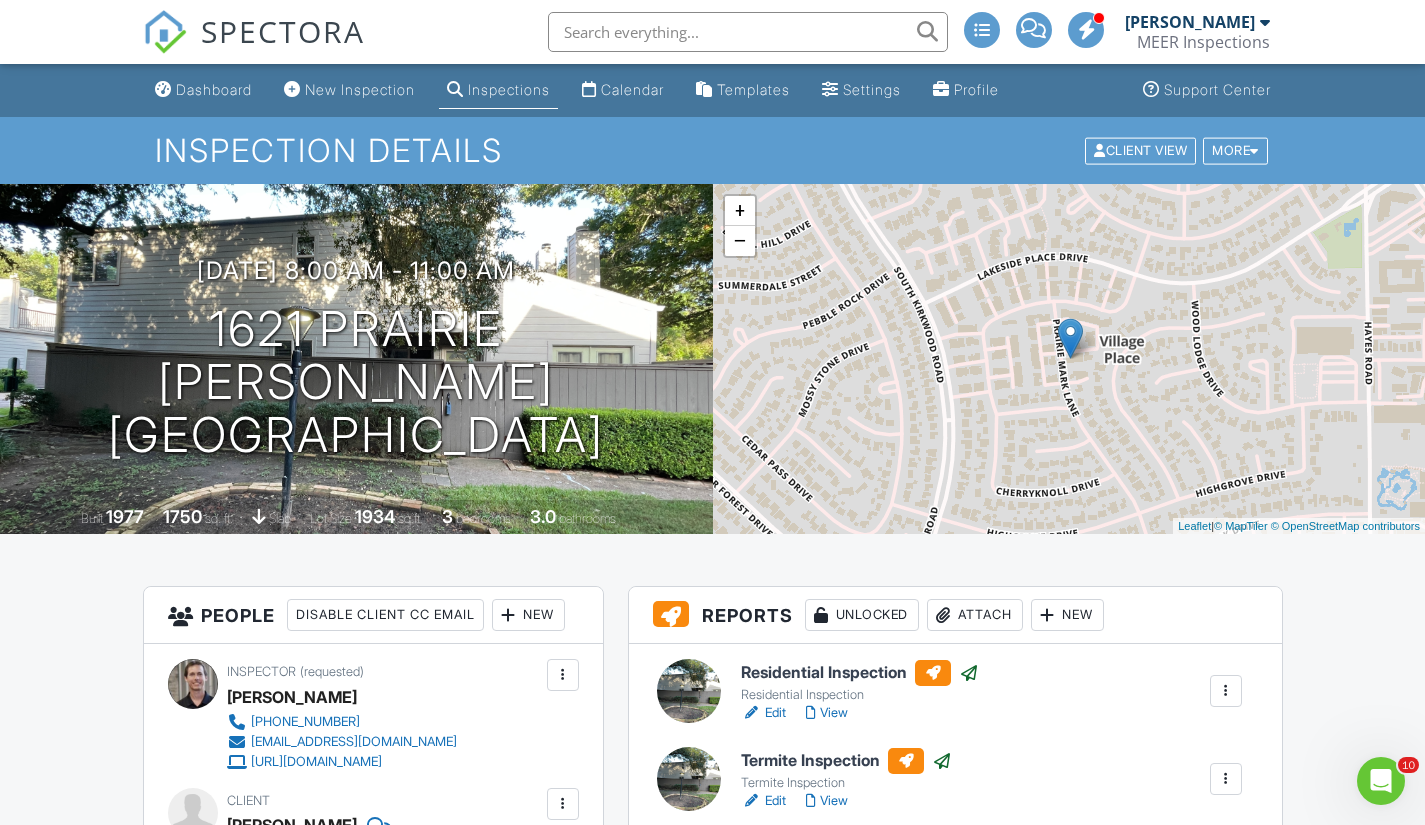 click on "Calendar" at bounding box center (632, 89) 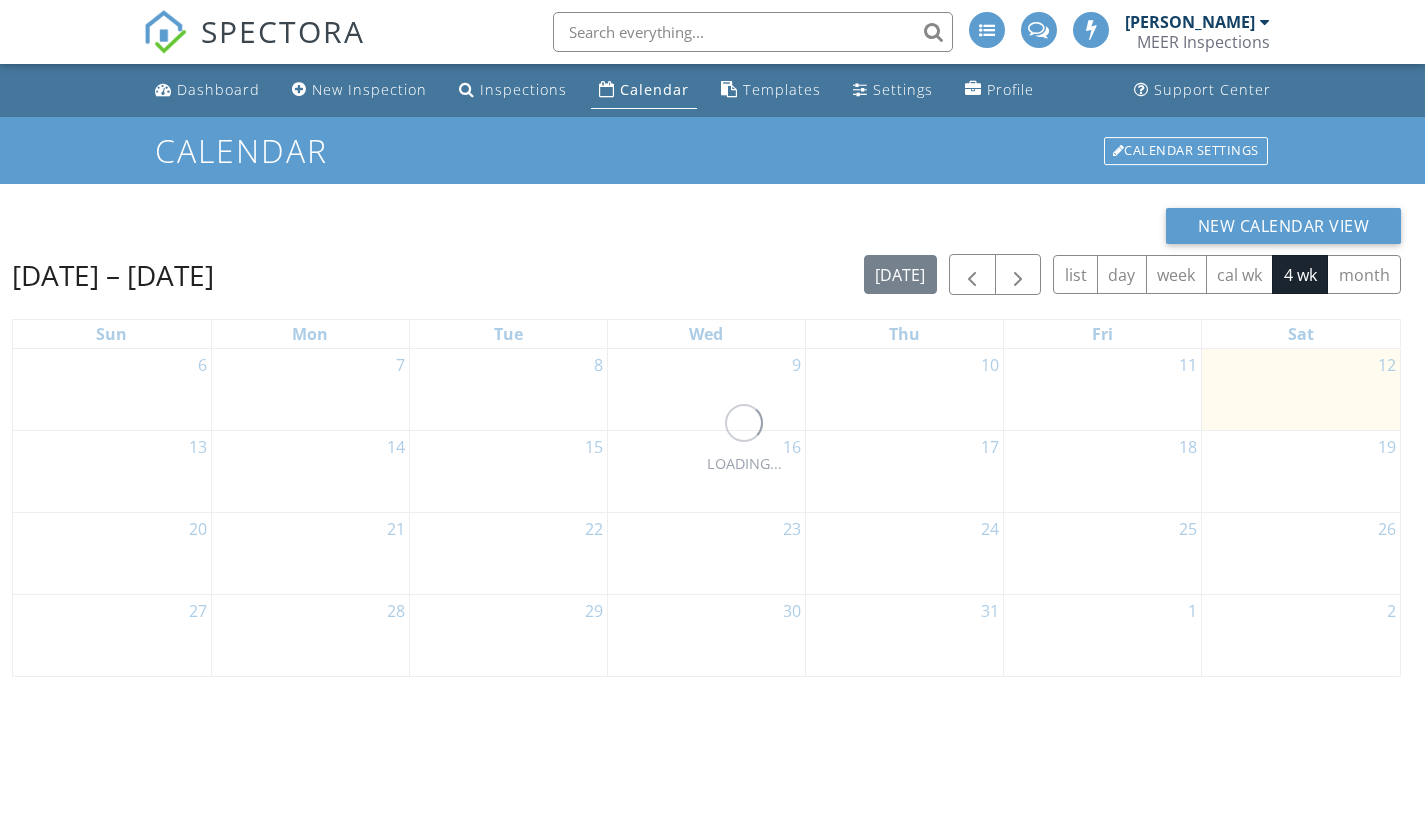 scroll, scrollTop: 0, scrollLeft: 0, axis: both 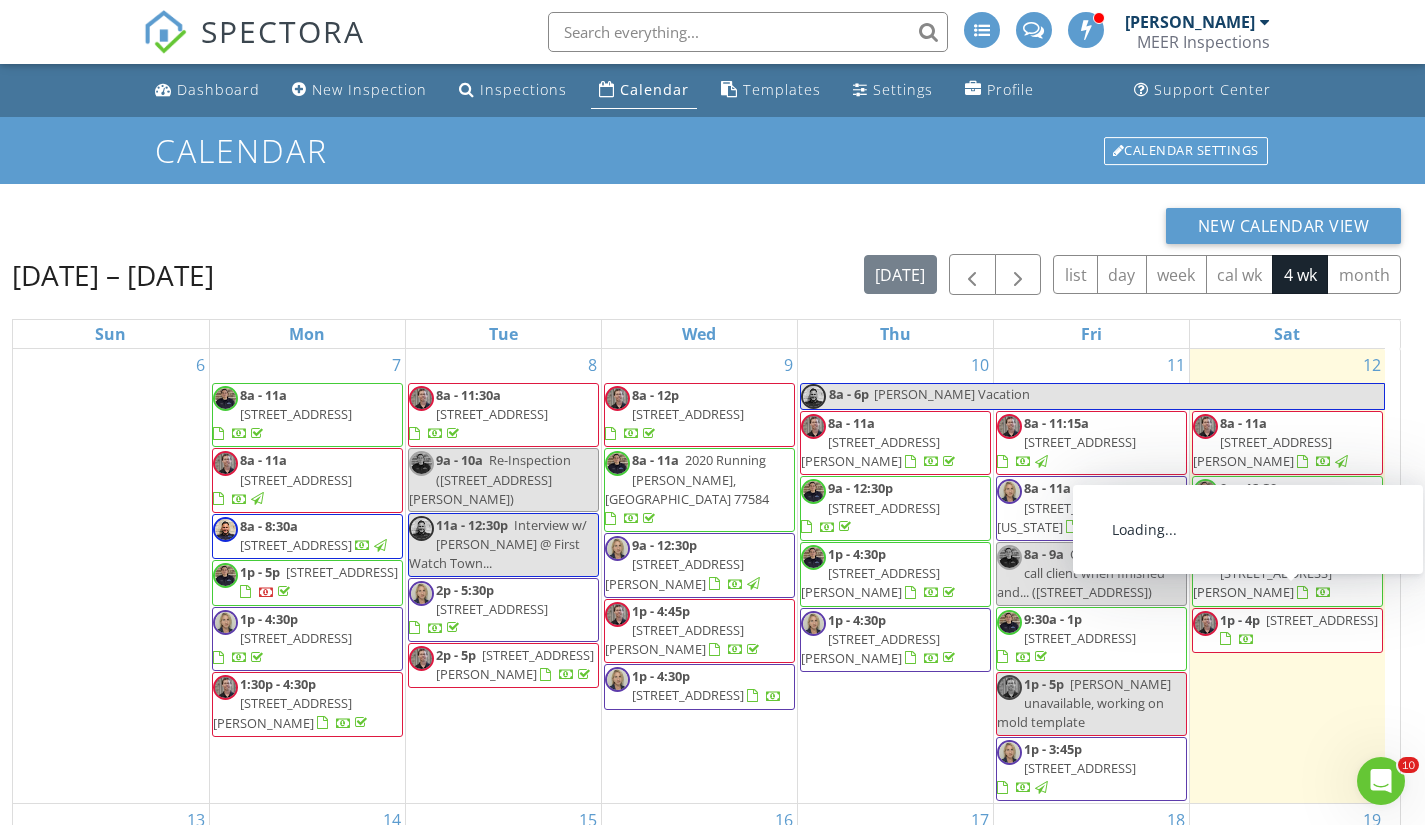 click on "16602 La Avenida Dr, Houston 77062" at bounding box center (1322, 620) 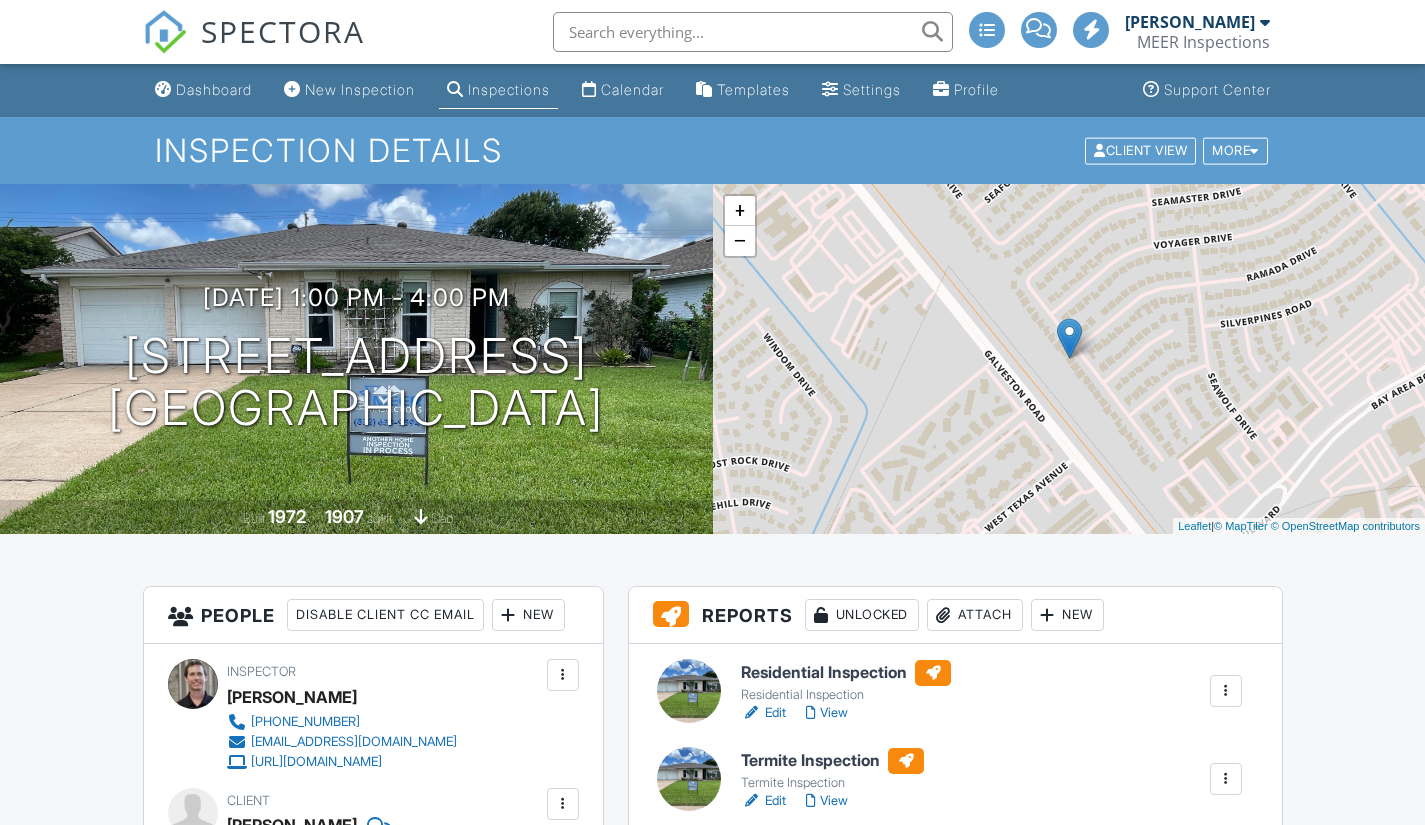 click at bounding box center [689, 691] 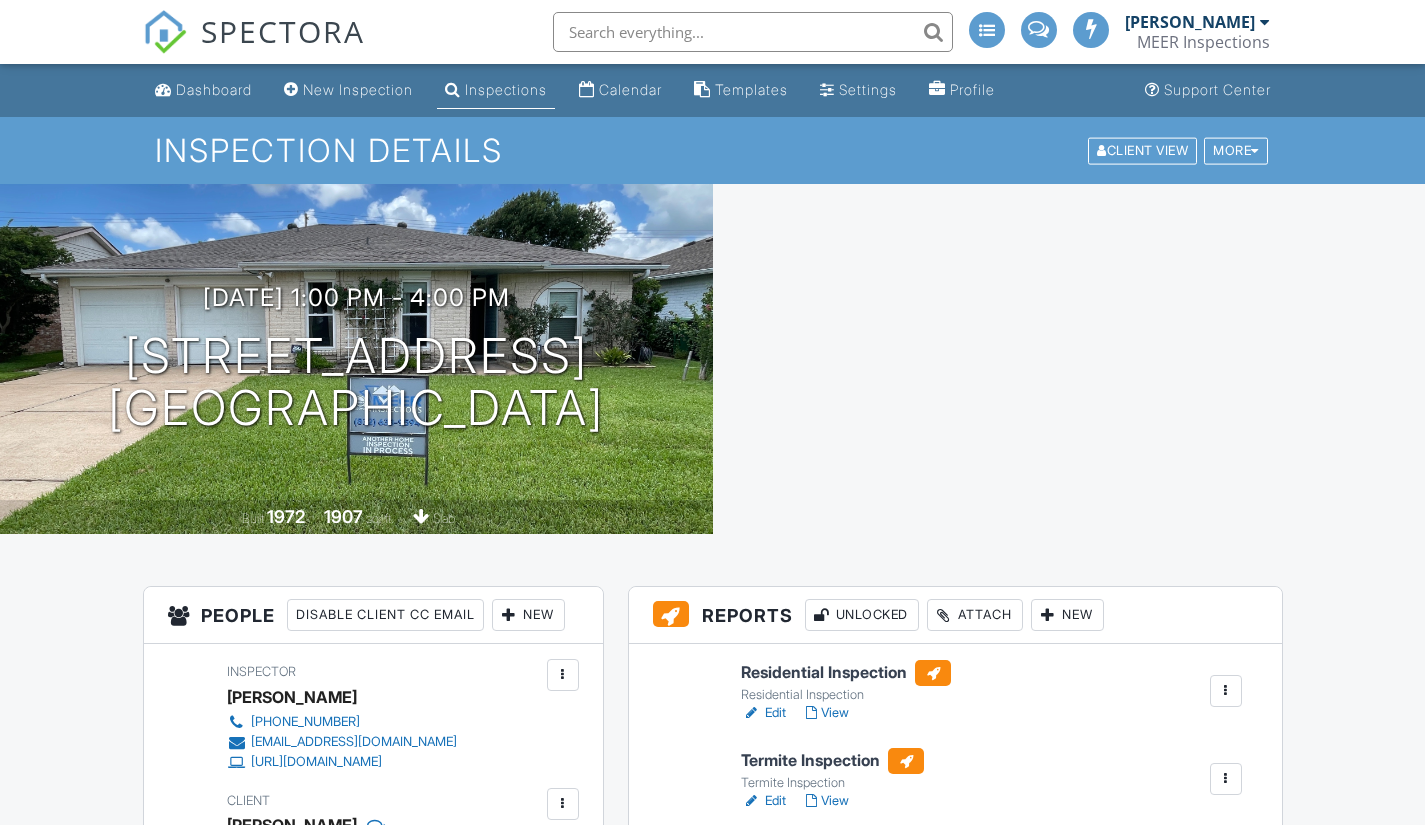 scroll, scrollTop: 0, scrollLeft: 0, axis: both 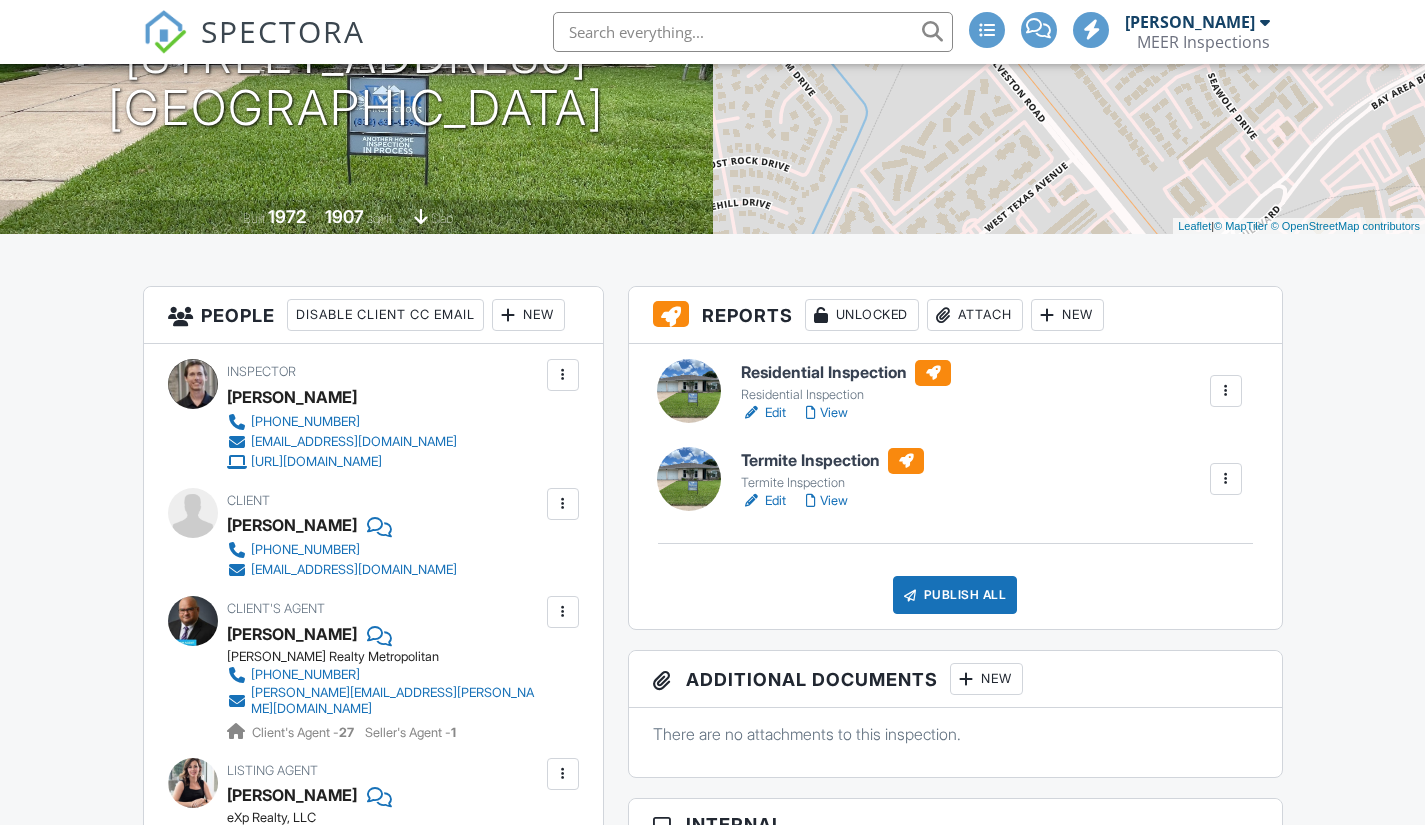 click at bounding box center [689, 479] 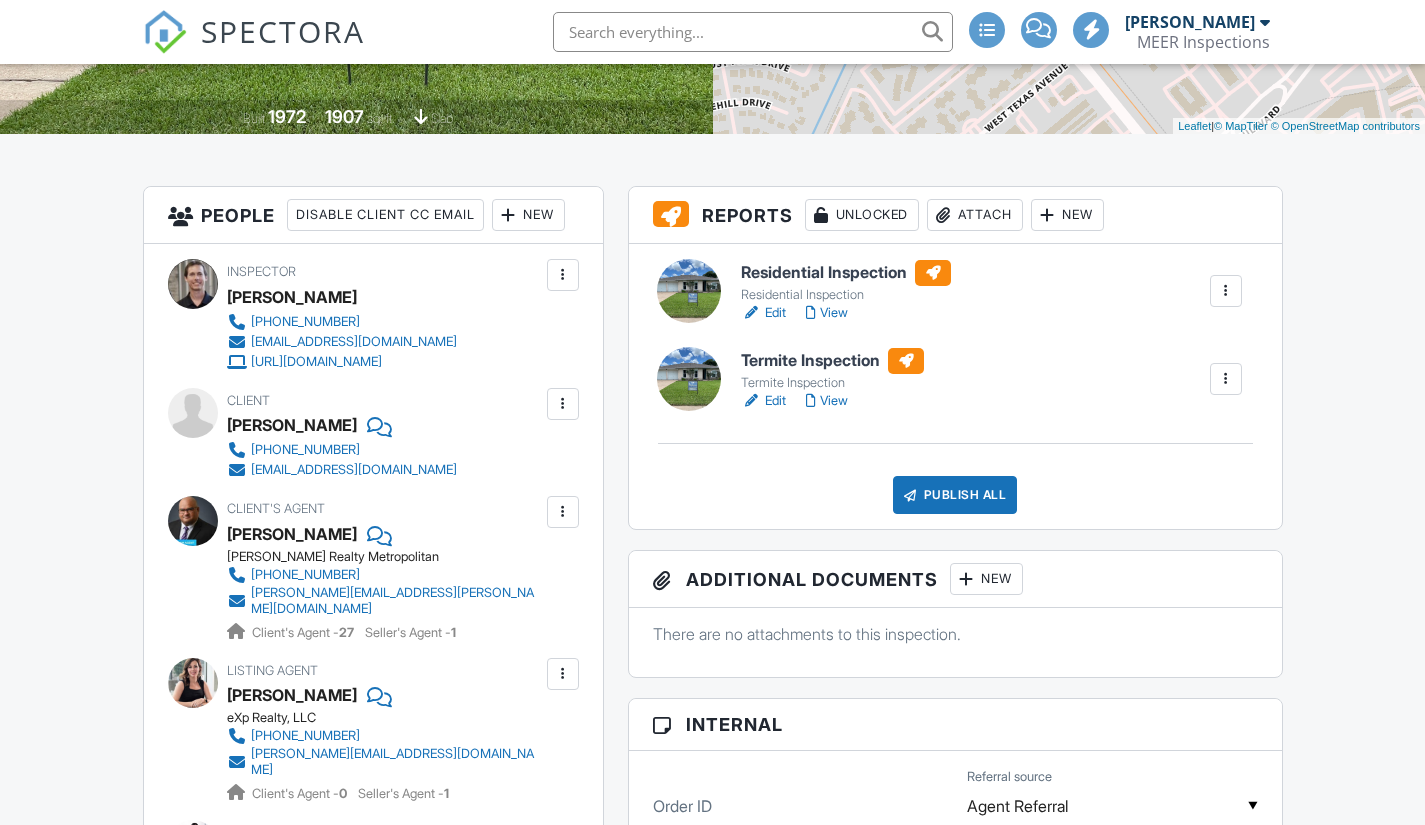 scroll, scrollTop: 0, scrollLeft: 0, axis: both 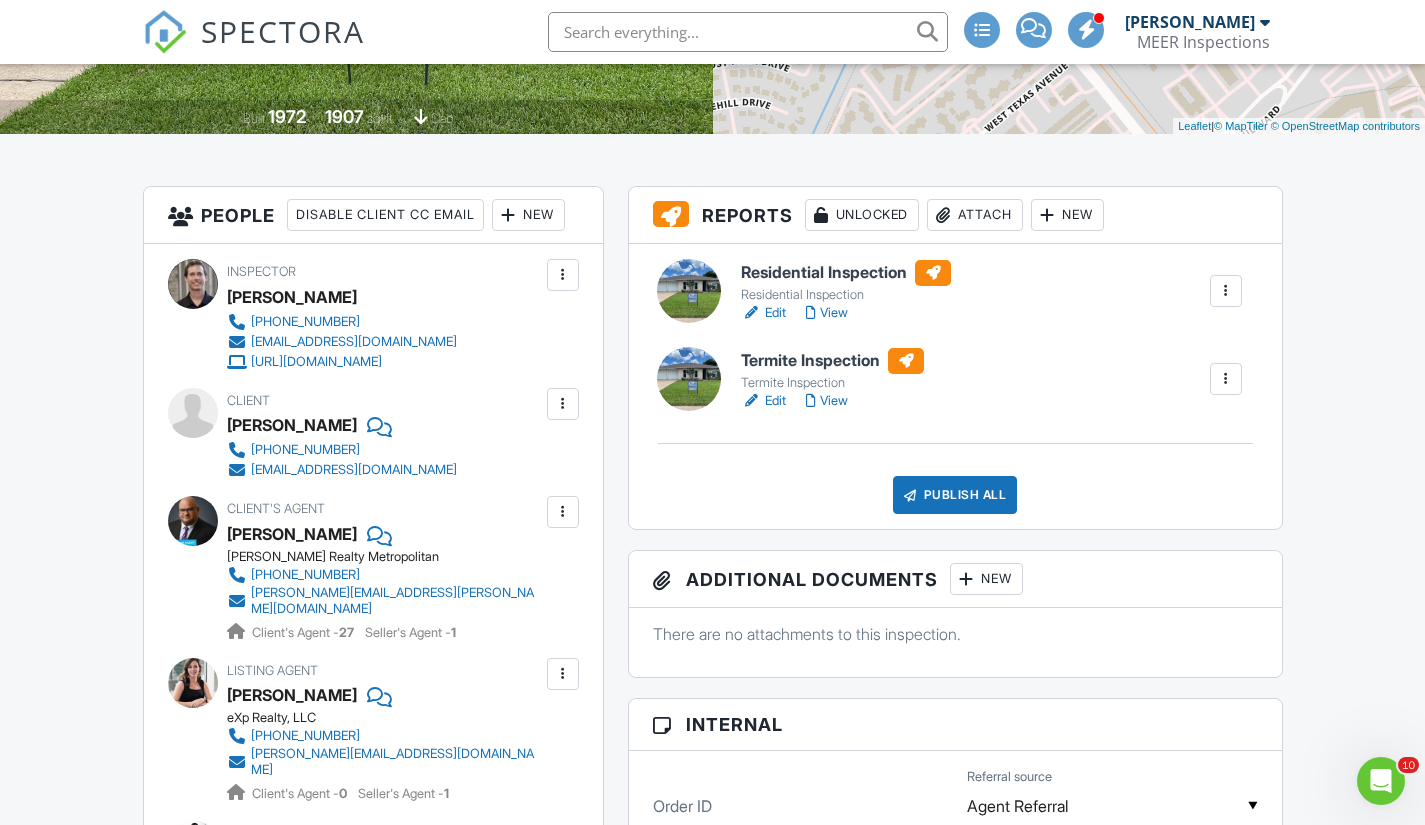 click on "Publish All" at bounding box center [955, 495] 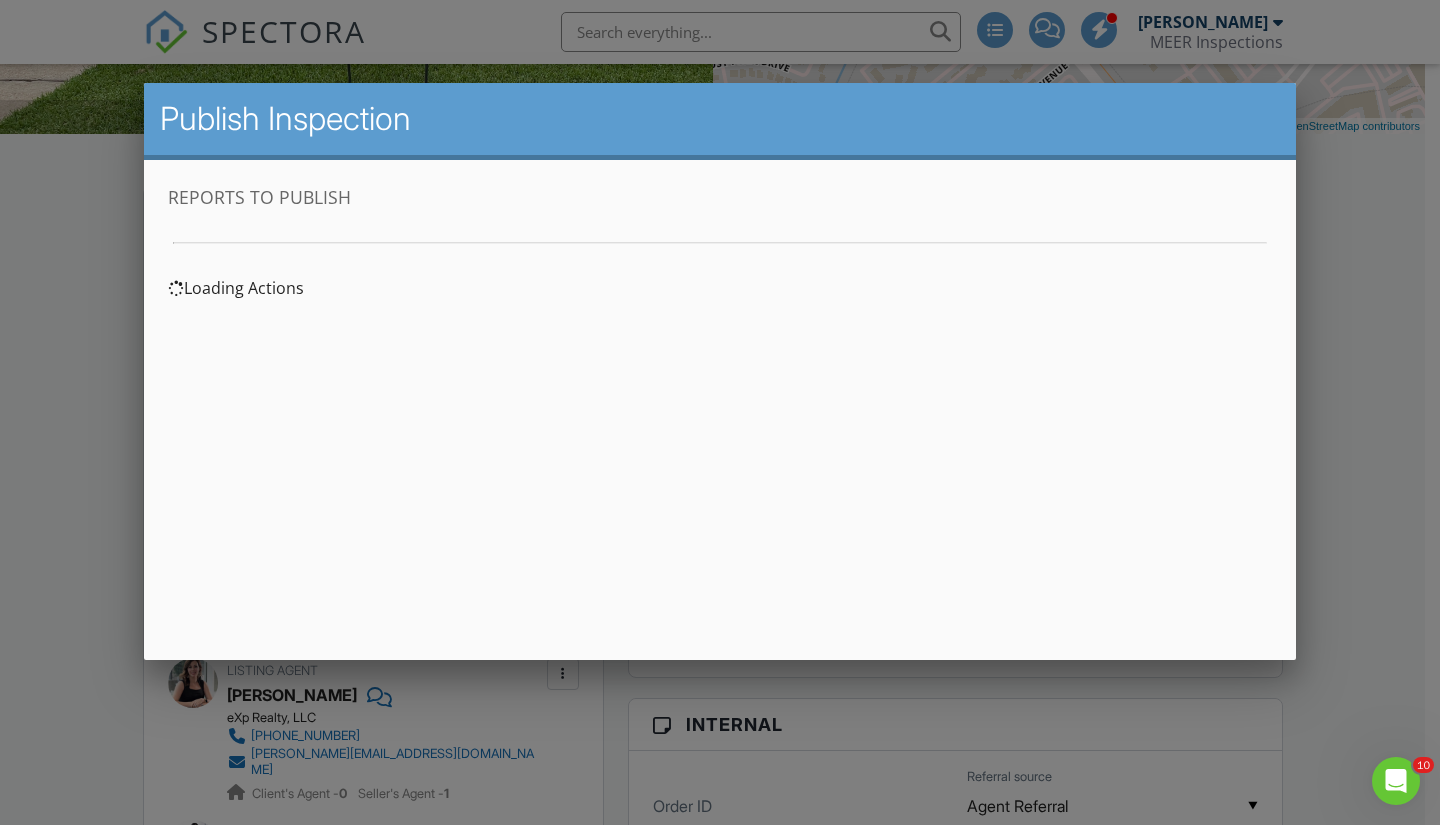 scroll, scrollTop: 0, scrollLeft: 0, axis: both 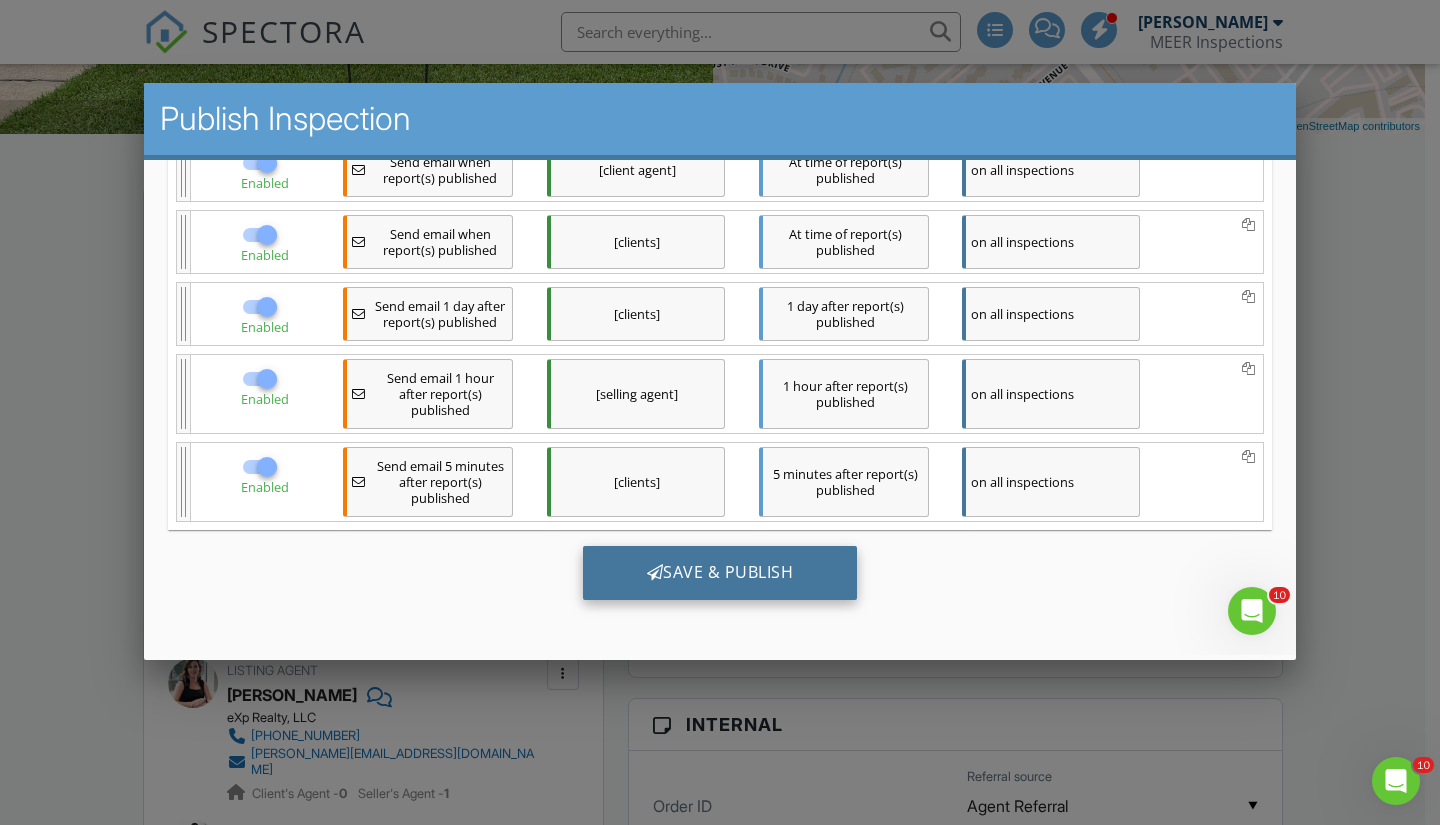 click on "Save & Publish" at bounding box center (720, 572) 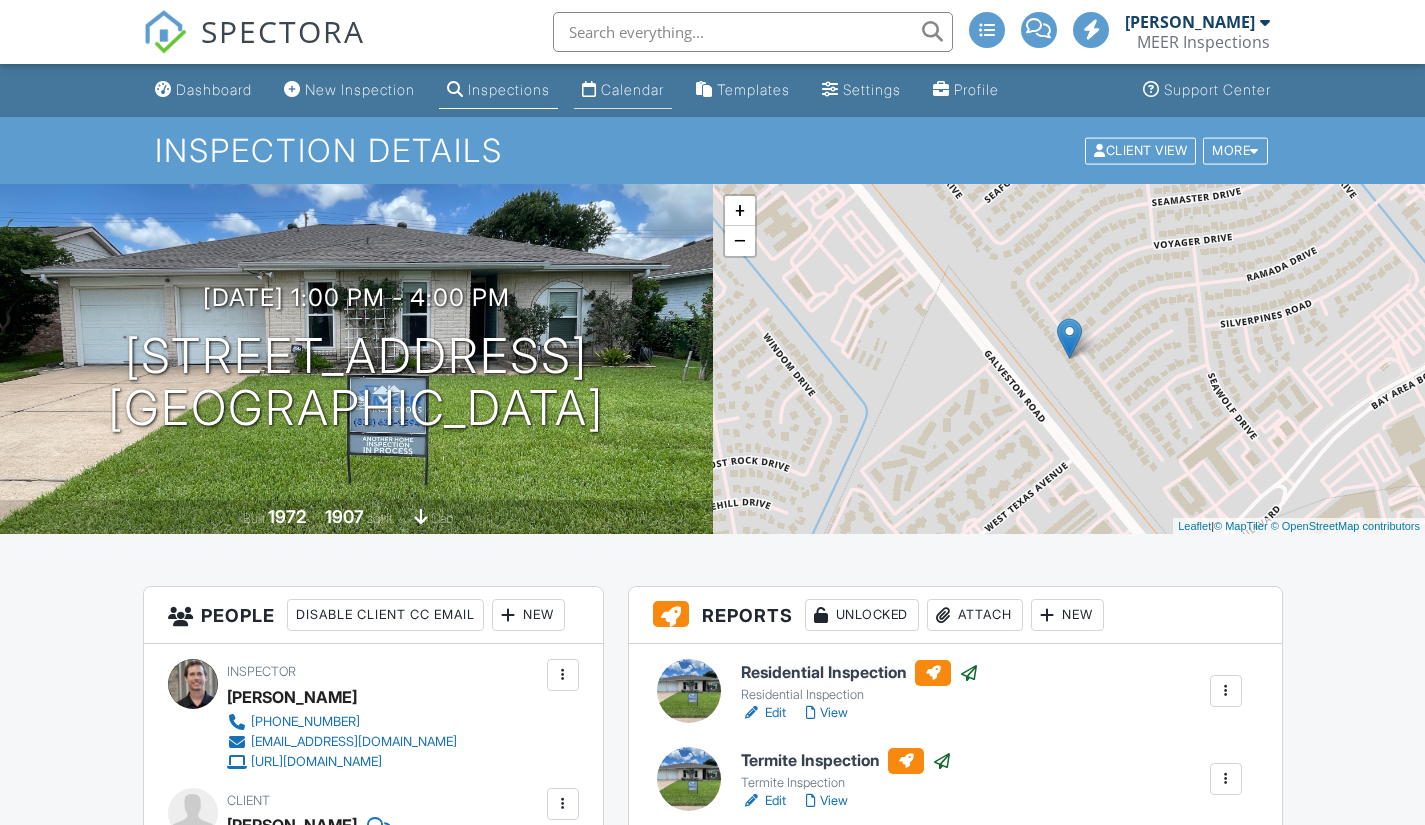 scroll, scrollTop: 0, scrollLeft: 0, axis: both 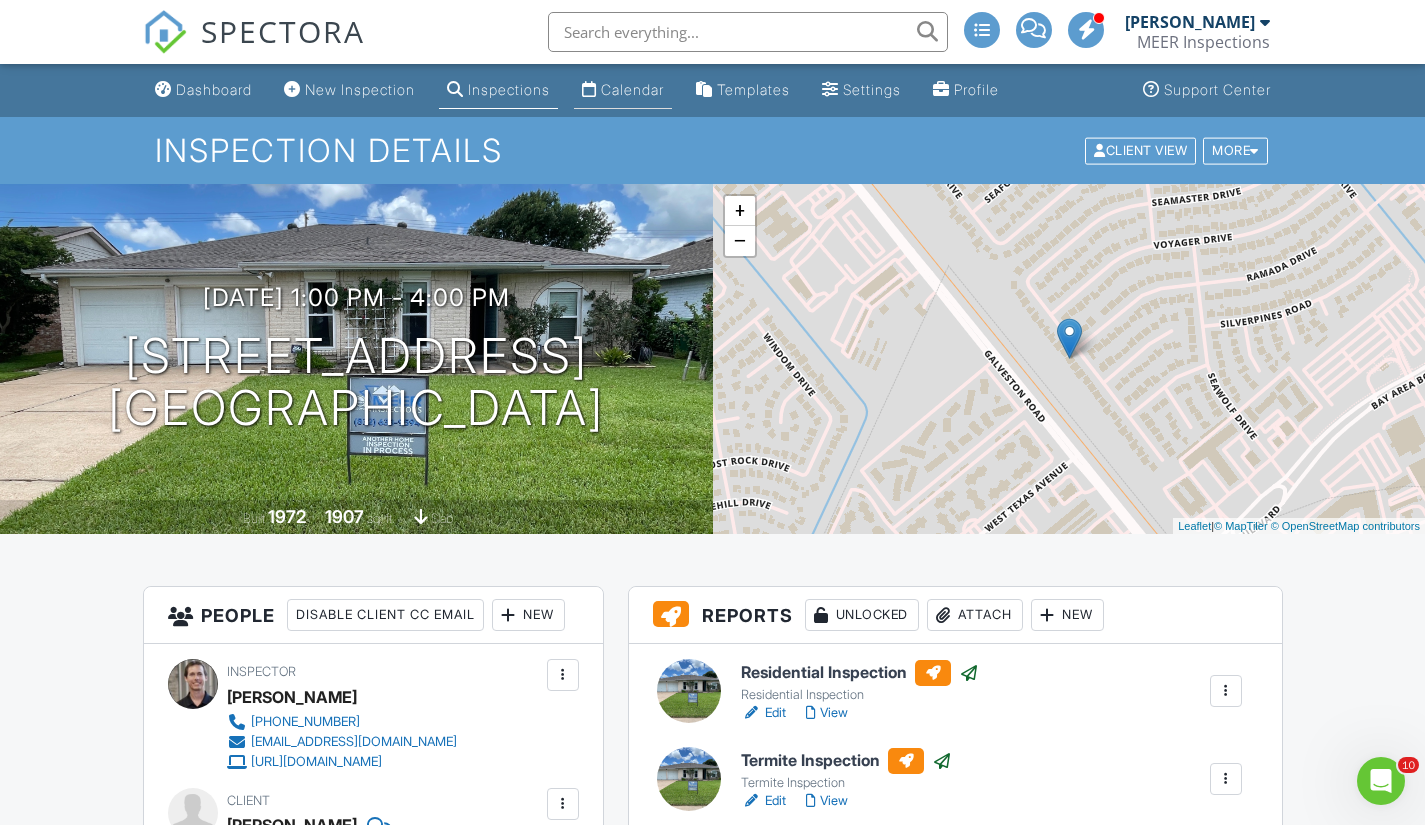 click on "Calendar" at bounding box center (632, 89) 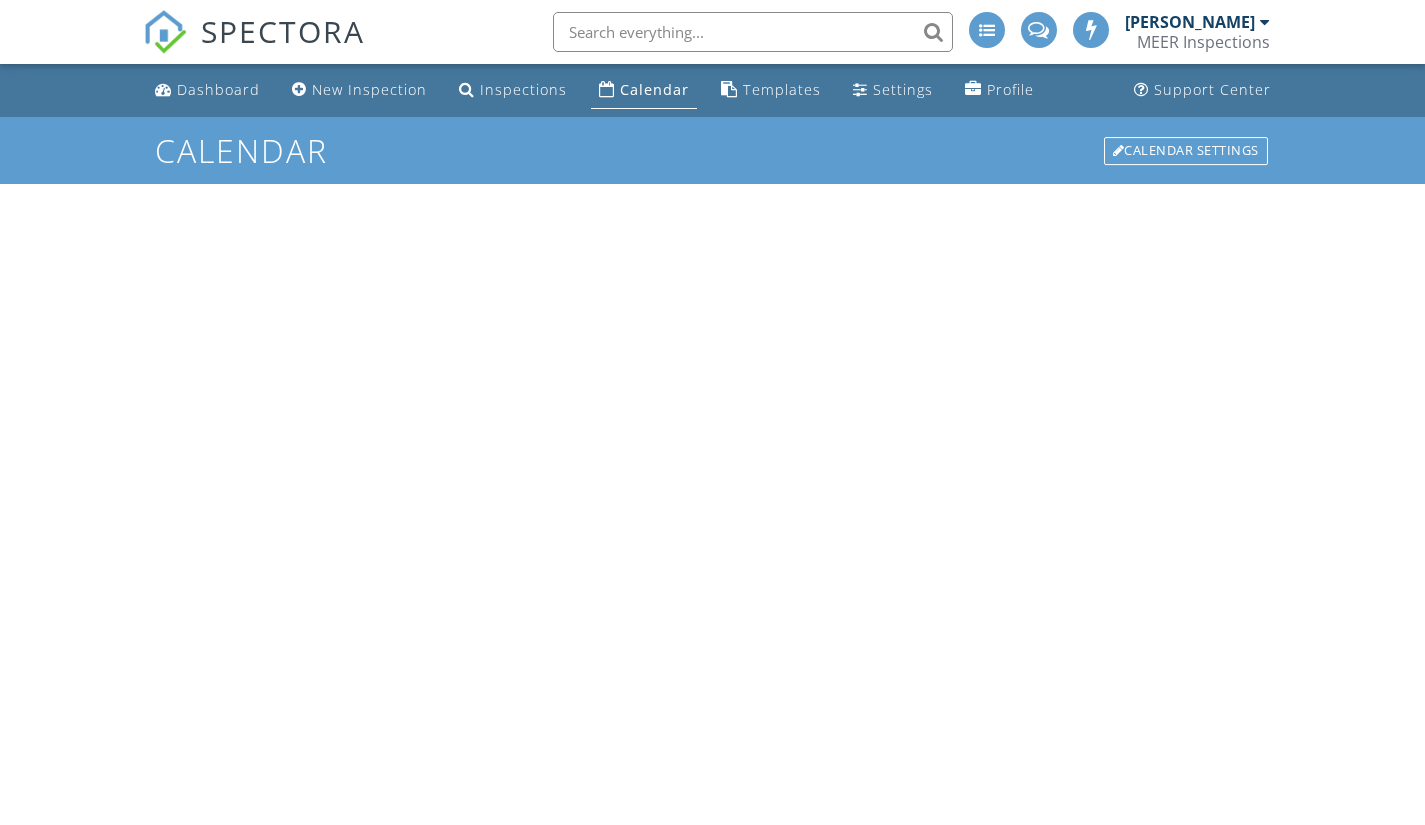 scroll, scrollTop: 0, scrollLeft: 0, axis: both 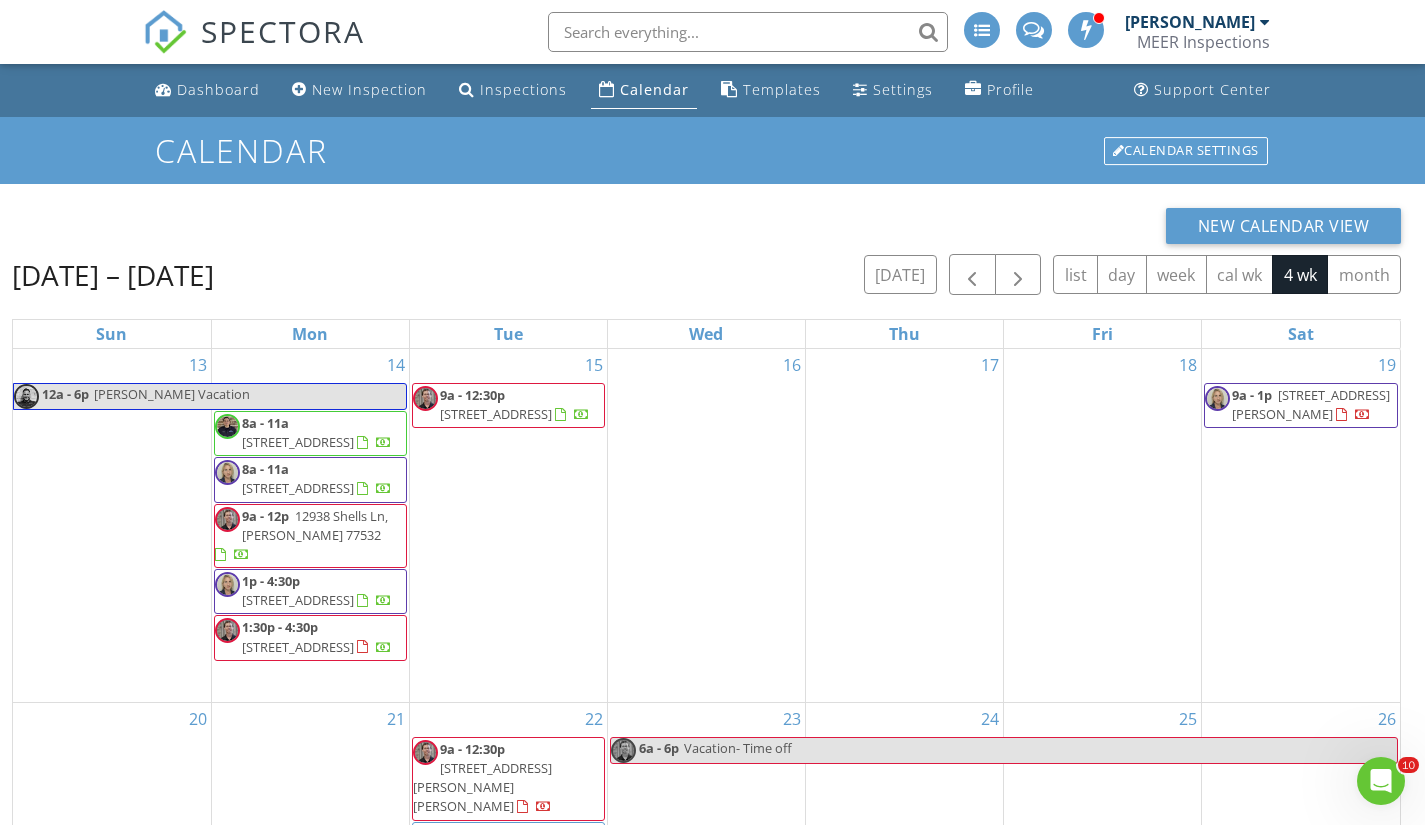 click on "[PERSON_NAME]" at bounding box center [1190, 22] 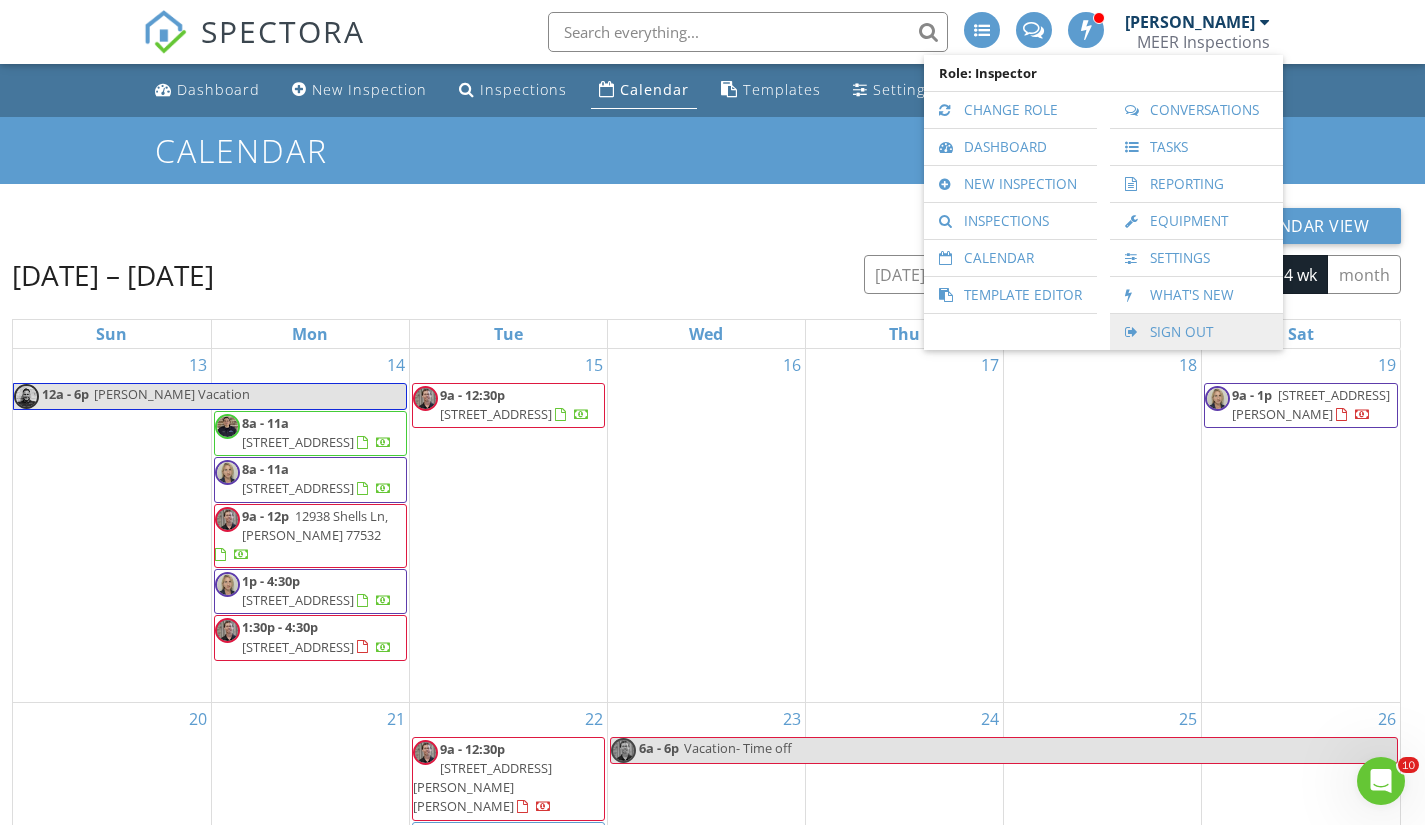 click on "Sign Out" at bounding box center [1196, 332] 